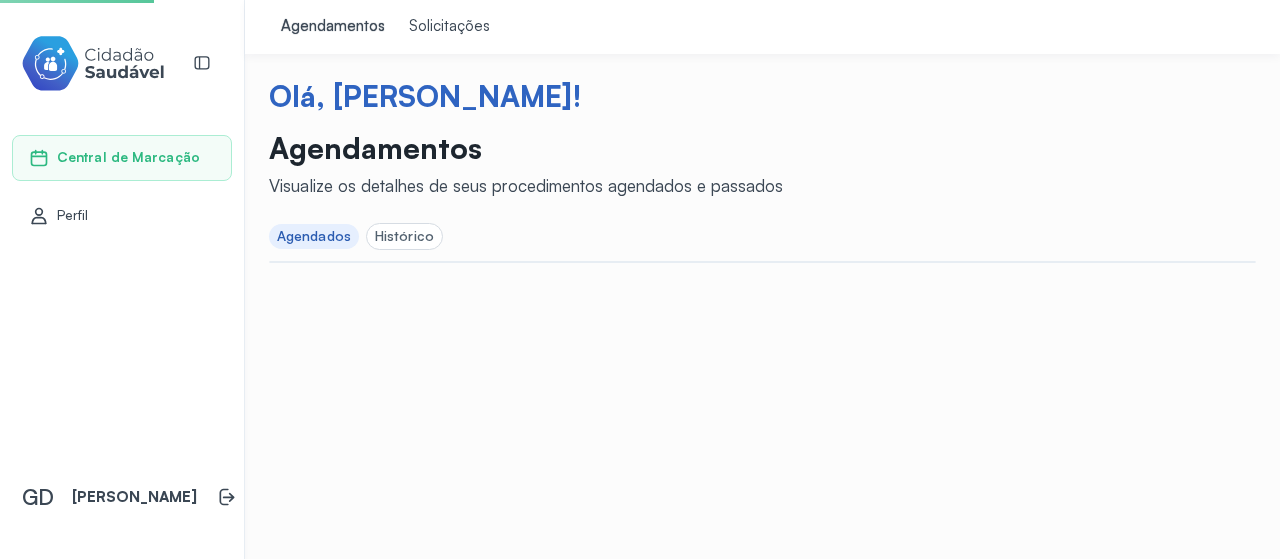 scroll, scrollTop: 0, scrollLeft: 0, axis: both 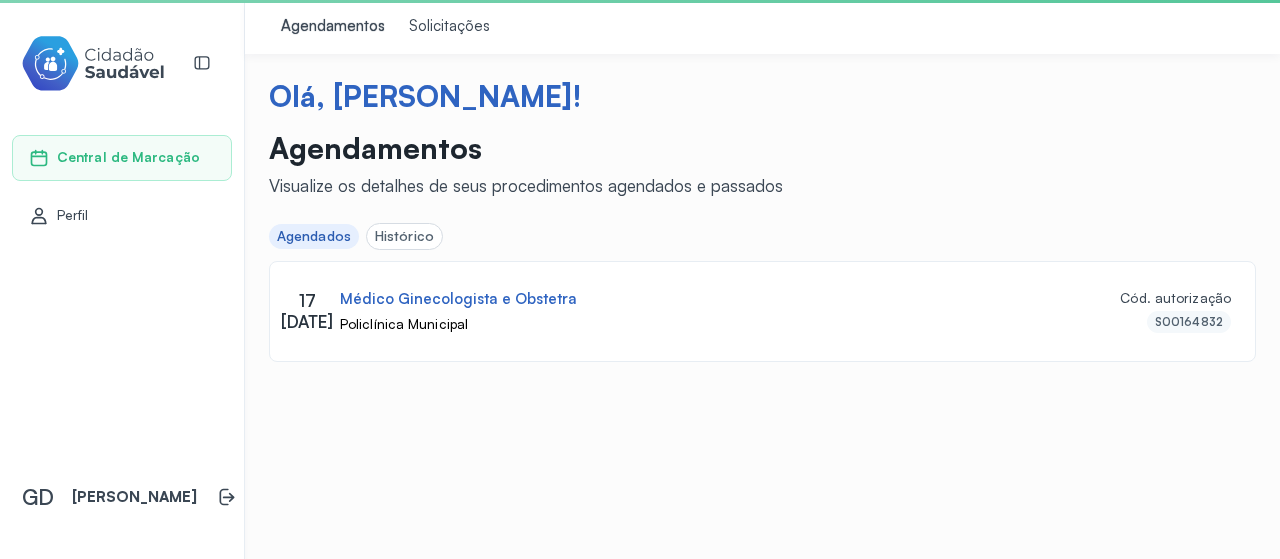 click on "Solicitações" at bounding box center [449, 27] 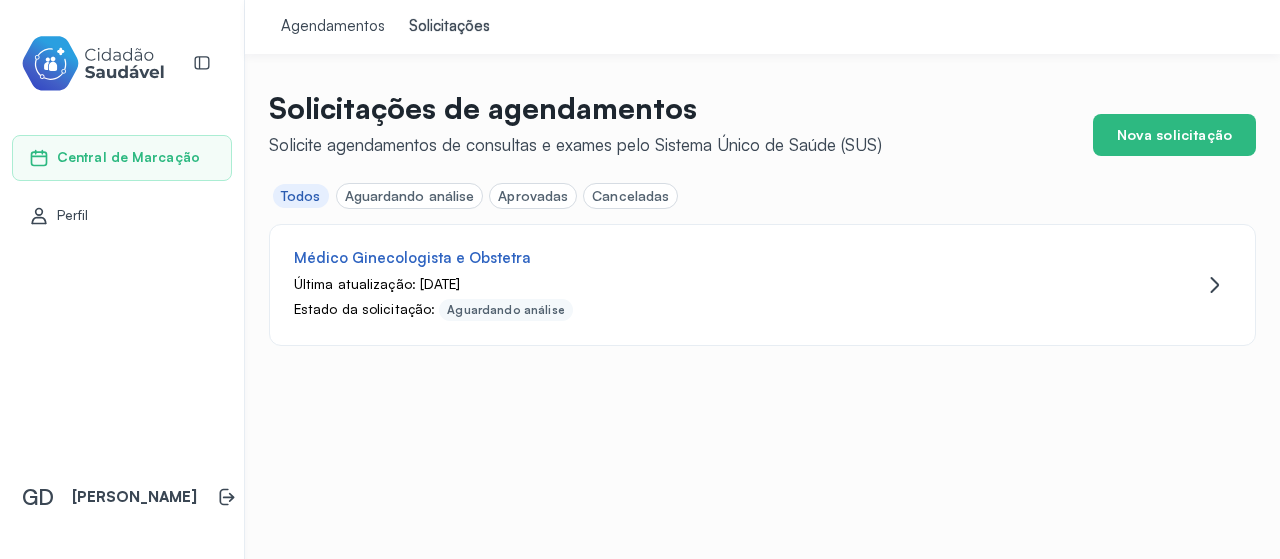 click on "Agendamentos" at bounding box center (333, 27) 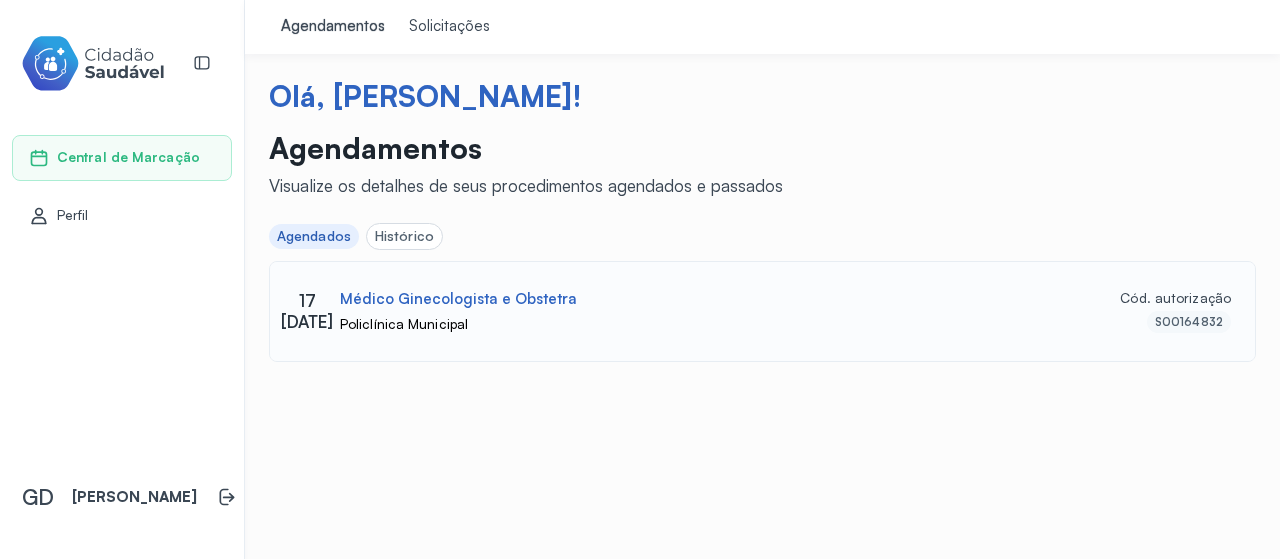 click on "Policlínica Municipal" at bounding box center [714, 324] 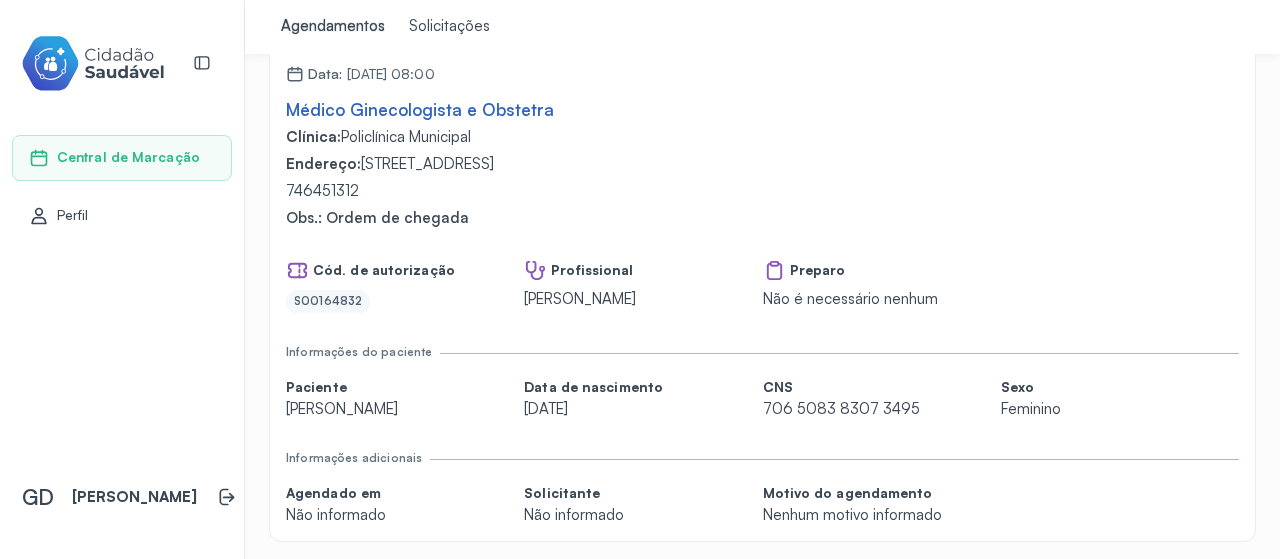 scroll, scrollTop: 162, scrollLeft: 0, axis: vertical 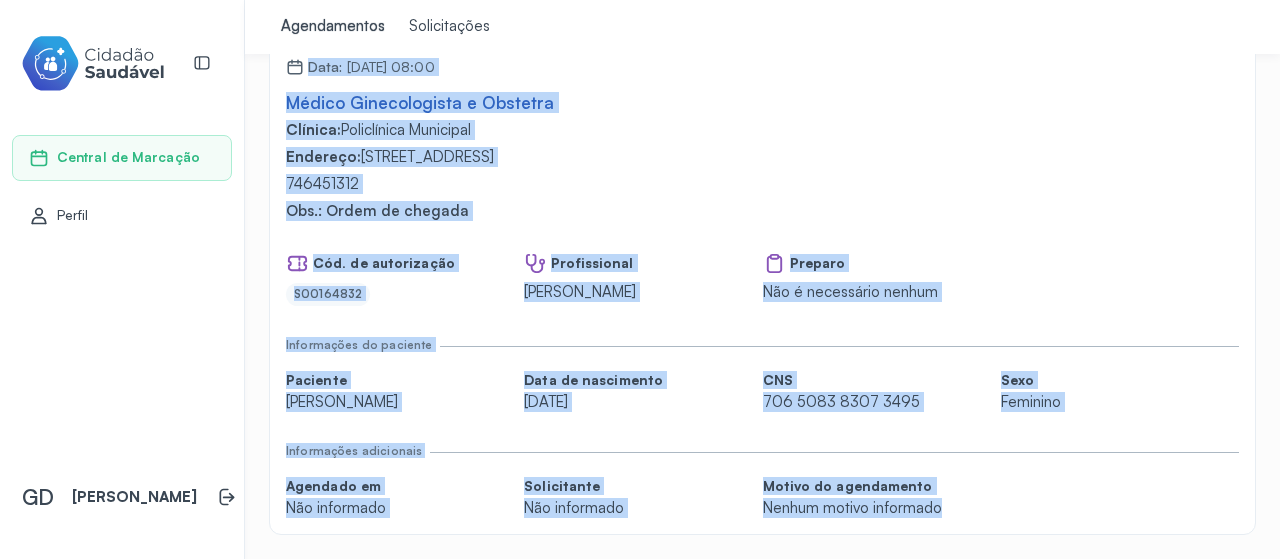 drag, startPoint x: 269, startPoint y: 156, endPoint x: 1046, endPoint y: 531, distance: 862.7595 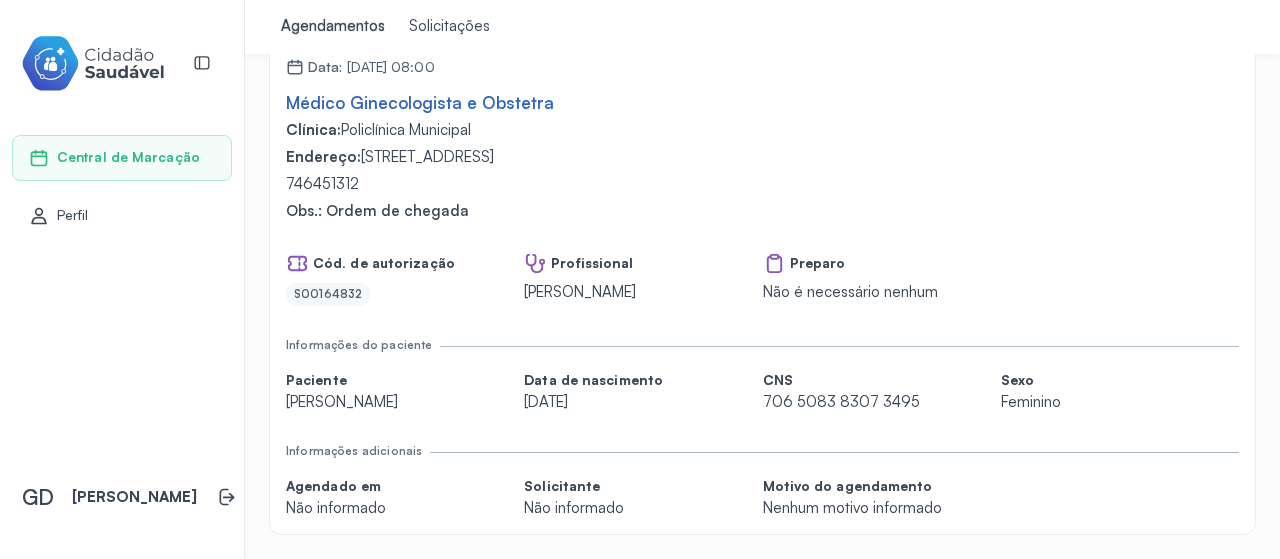 click on "Central de Marcação" at bounding box center [128, 157] 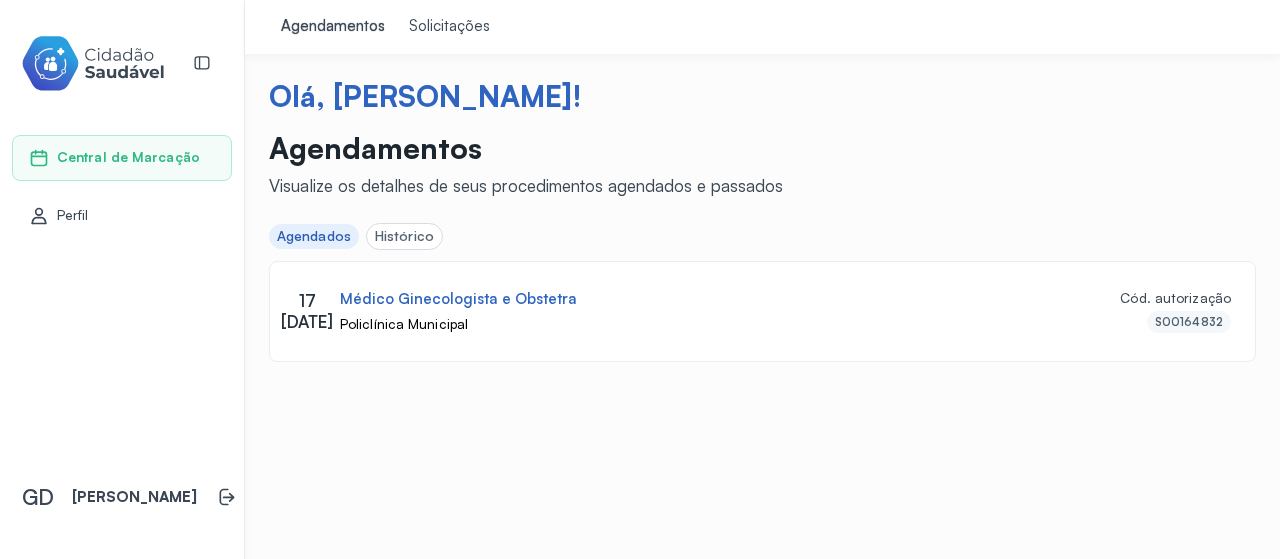 scroll, scrollTop: 0, scrollLeft: 0, axis: both 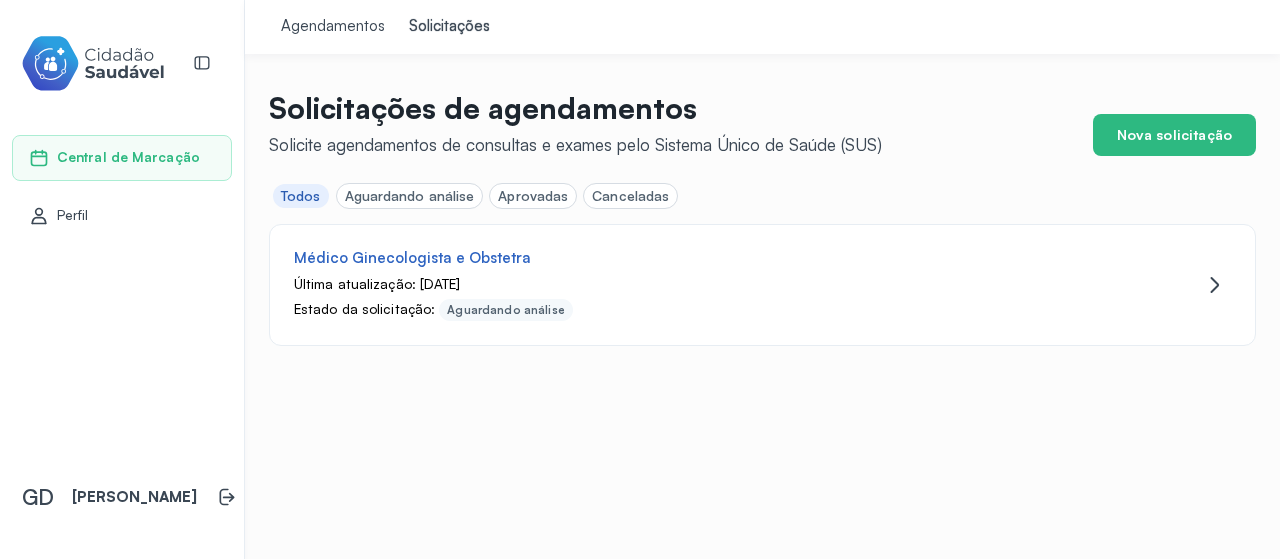 click on "Aprovadas" at bounding box center [533, 196] 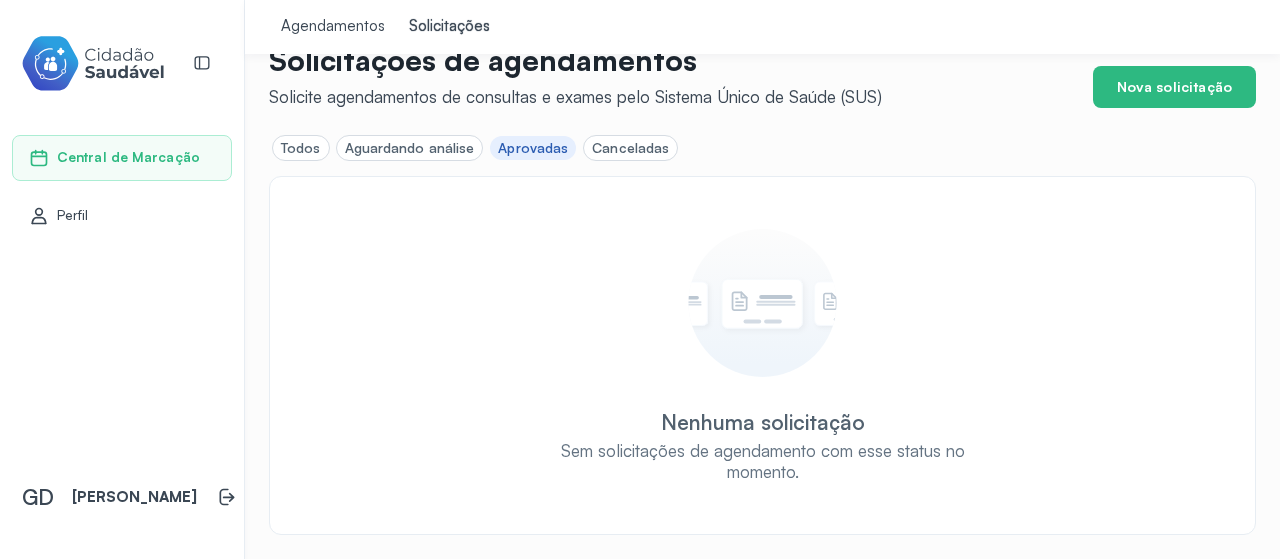 scroll, scrollTop: 0, scrollLeft: 0, axis: both 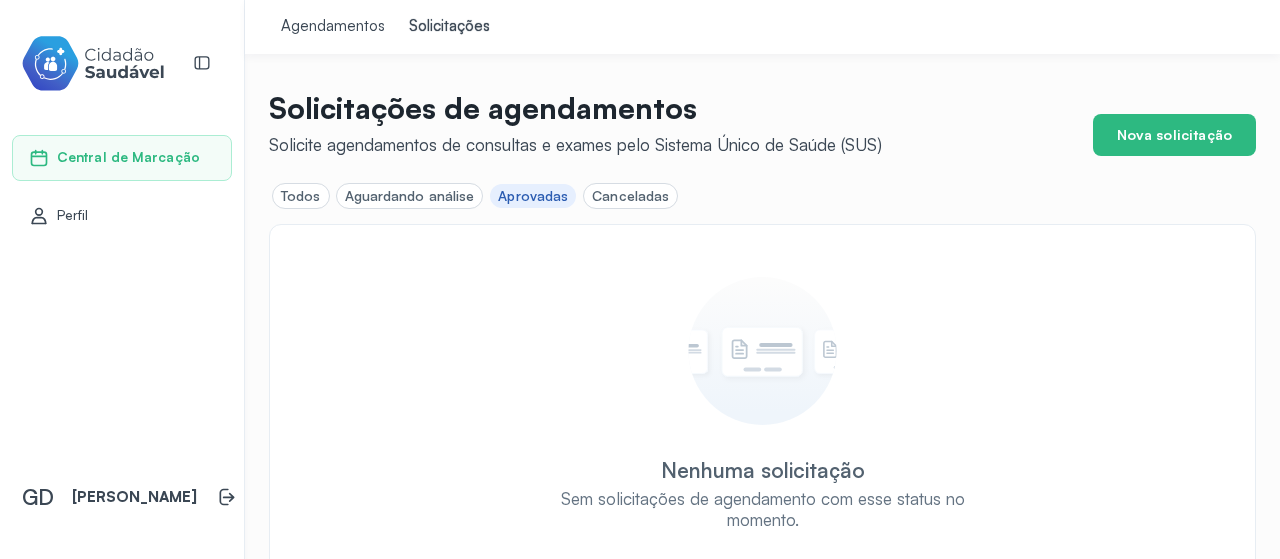 click on "Aguardando análise" at bounding box center [410, 196] 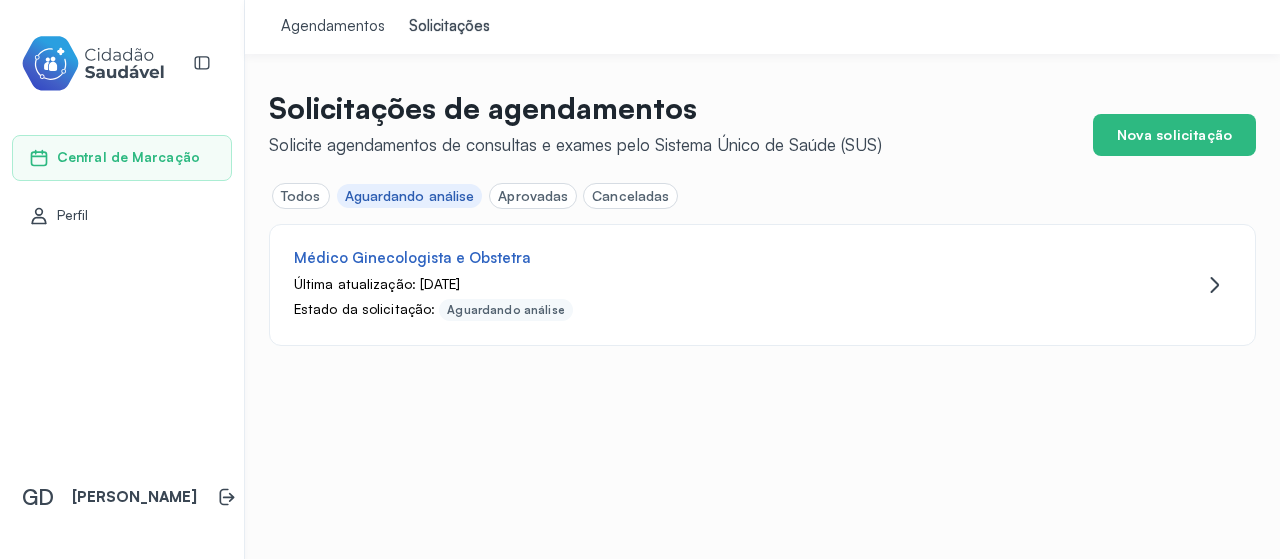 click on "Todos" at bounding box center (301, 196) 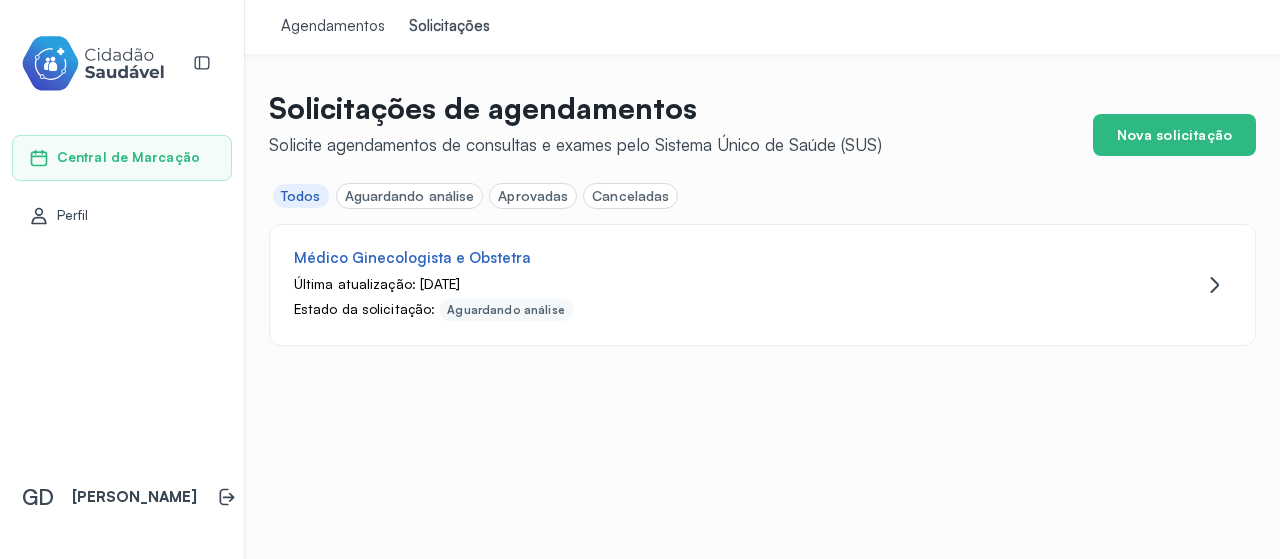 click on "Central de Marcação" at bounding box center (122, 158) 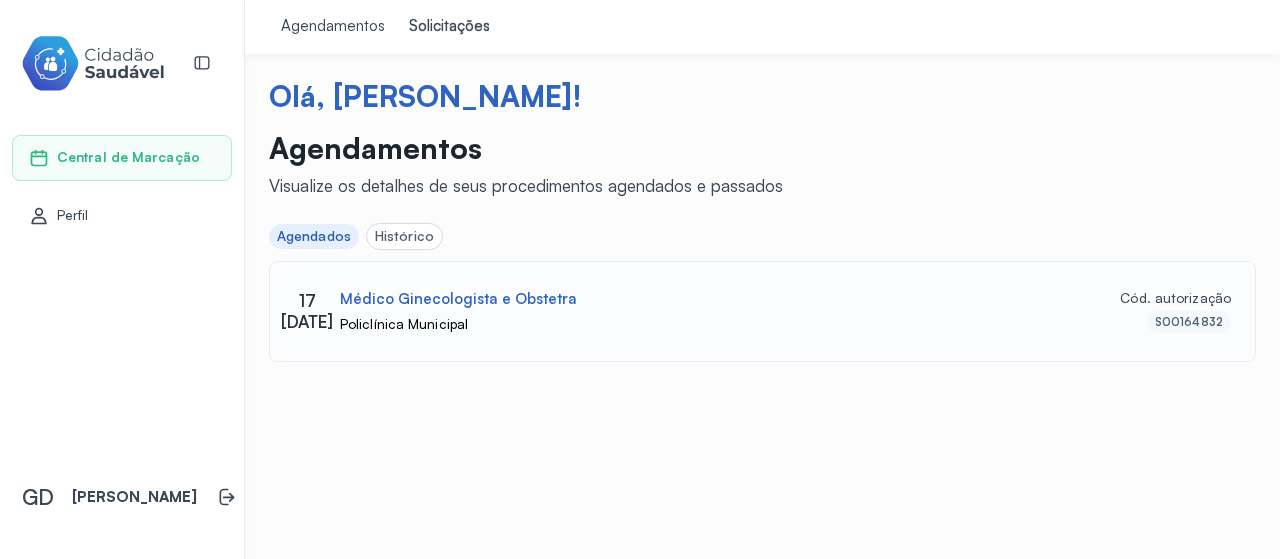 click on "Médico Ginecologista e Obstetra Policlínica Municipal" at bounding box center [714, 312] 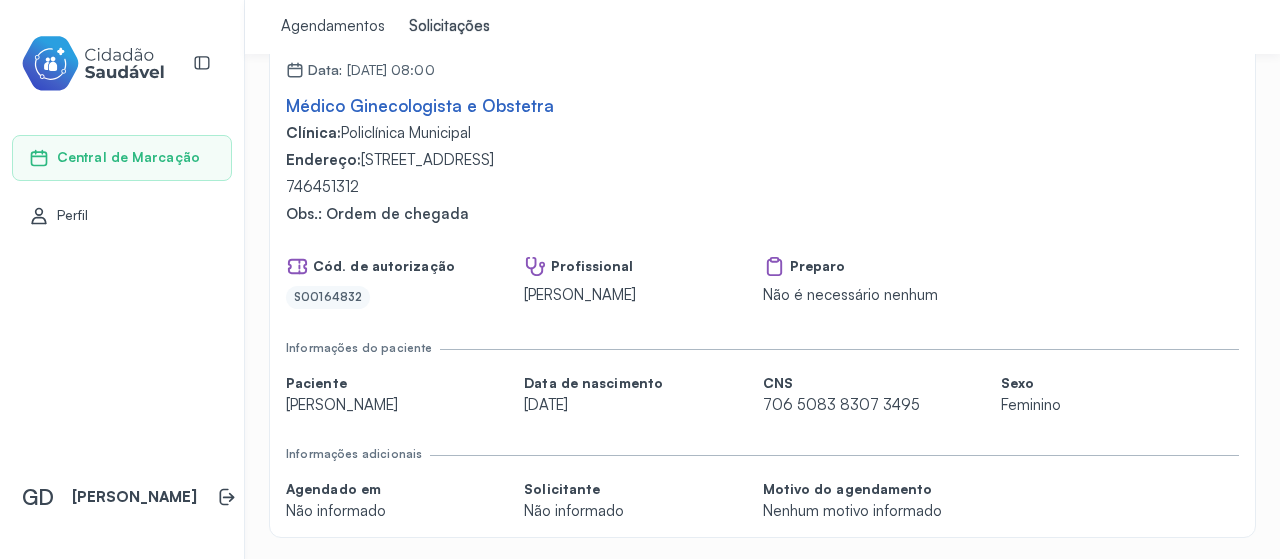 scroll, scrollTop: 161, scrollLeft: 0, axis: vertical 